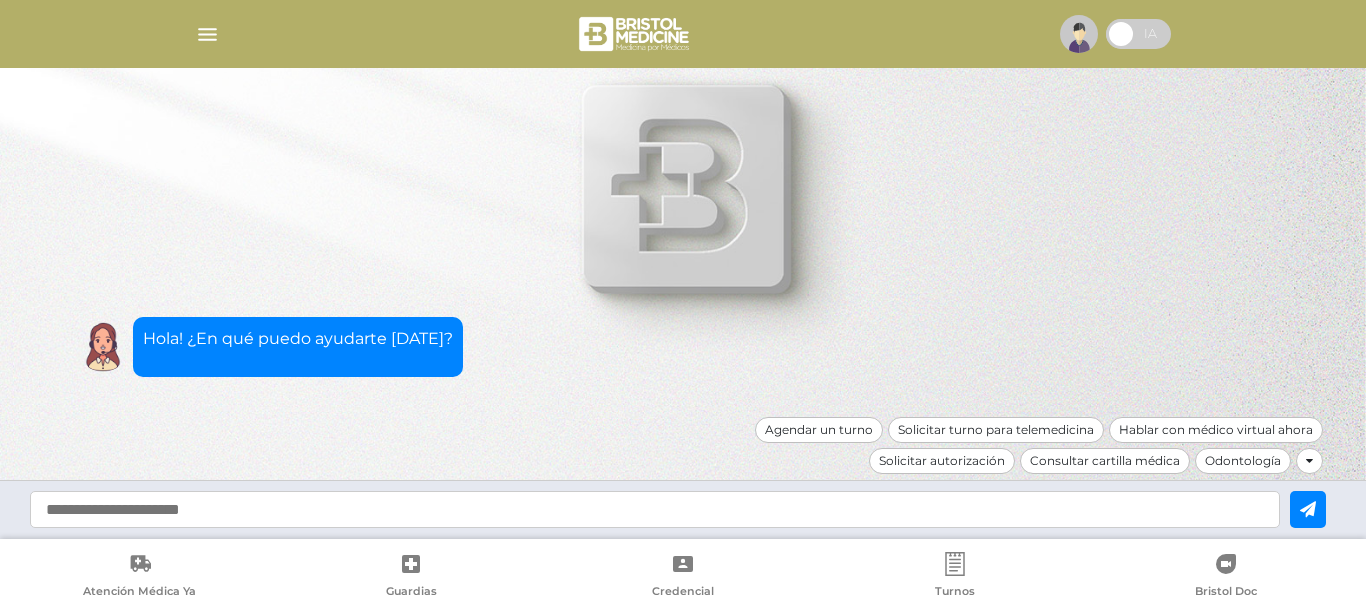 scroll, scrollTop: 0, scrollLeft: 0, axis: both 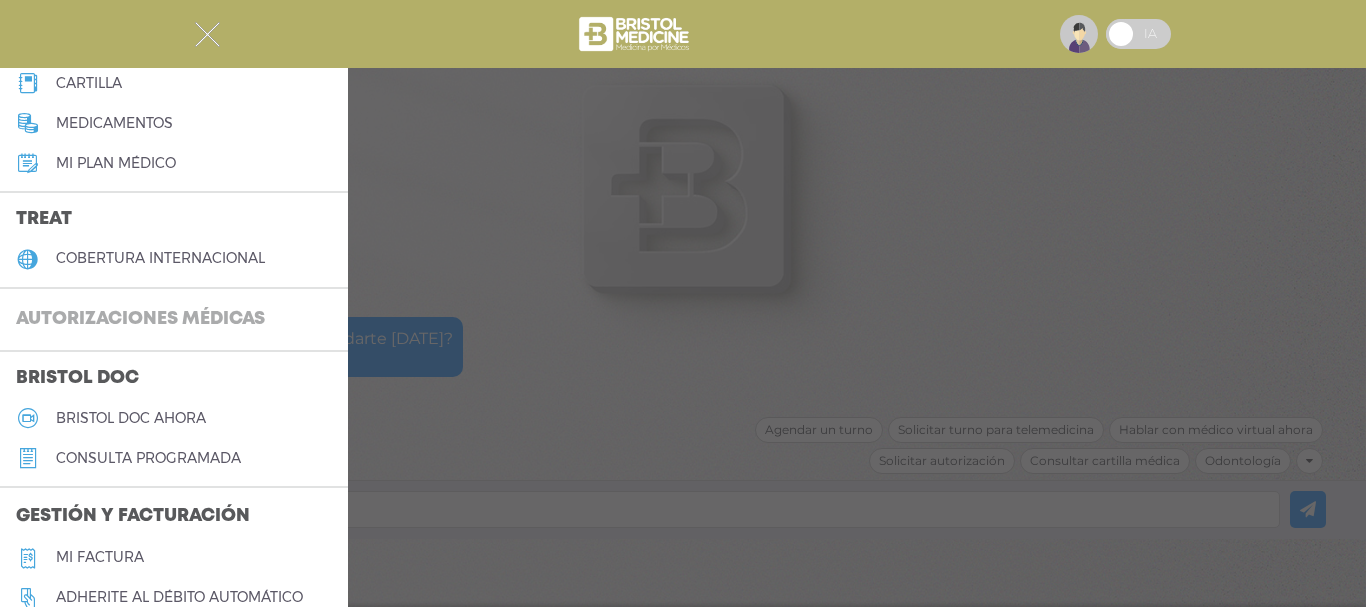 click on "Autorizaciones médicas" at bounding box center [140, 320] 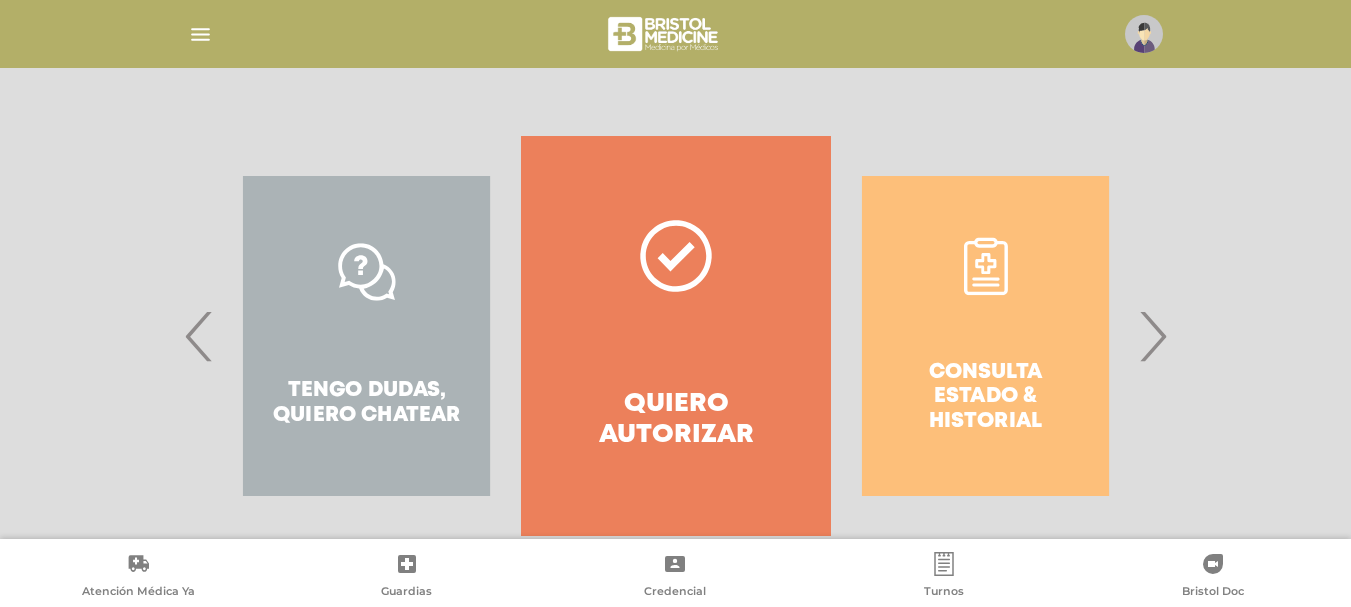 scroll, scrollTop: 397, scrollLeft: 0, axis: vertical 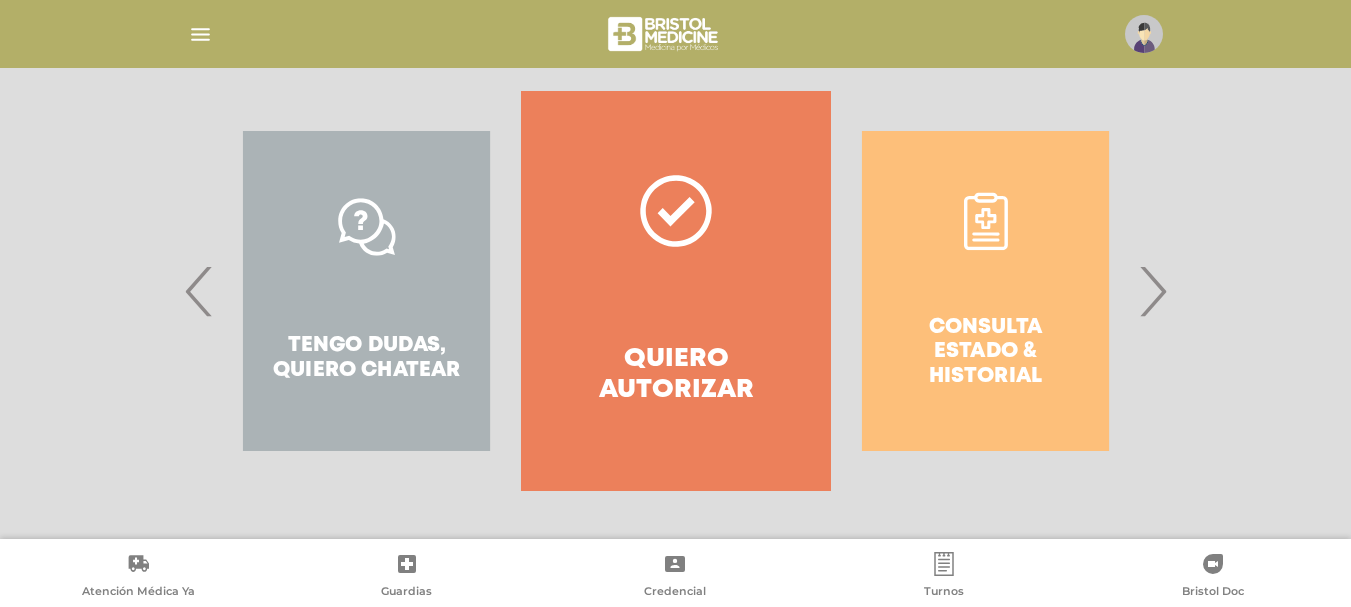 click on "Consulta estado & historial" at bounding box center (985, 291) 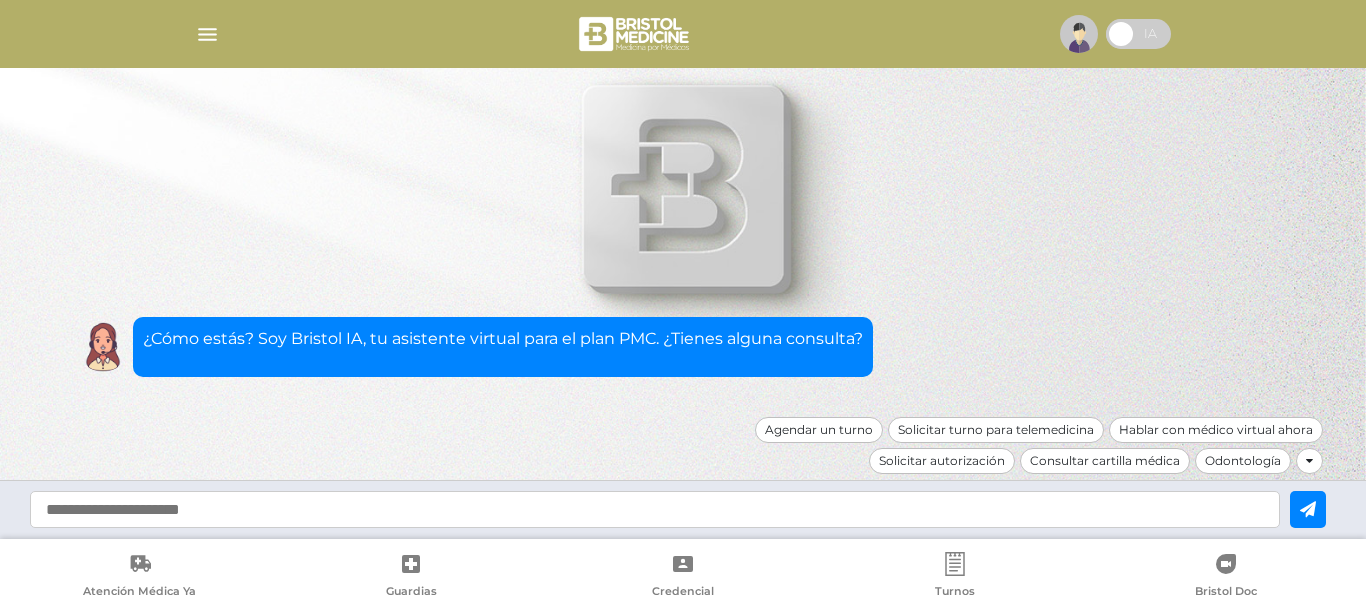 scroll, scrollTop: 0, scrollLeft: 0, axis: both 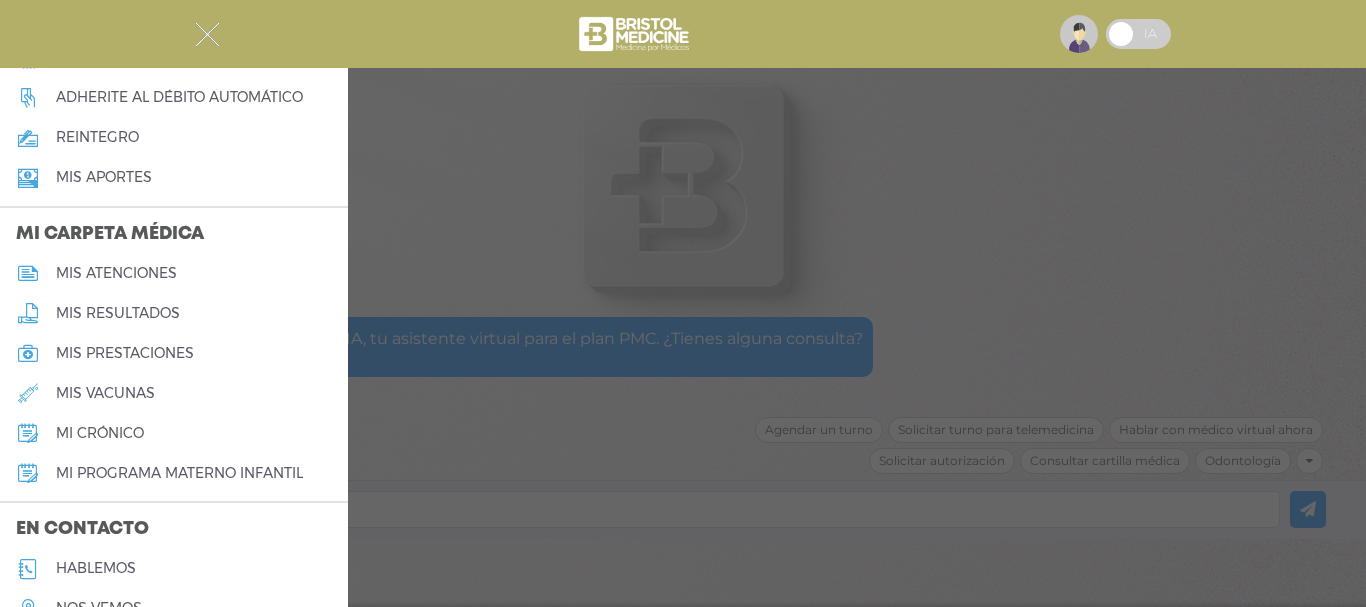 click on "mis resultados" at bounding box center [118, 313] 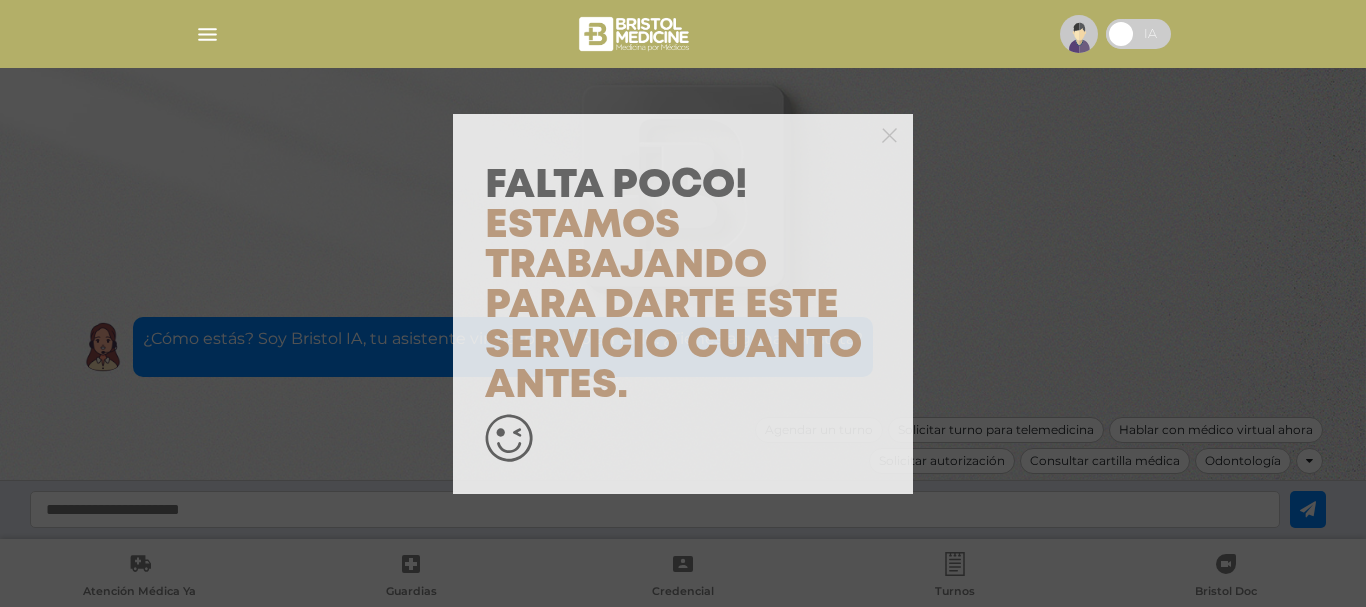 click on "Estamos trabajando para darte este servicio cuanto antes." at bounding box center (673, 306) 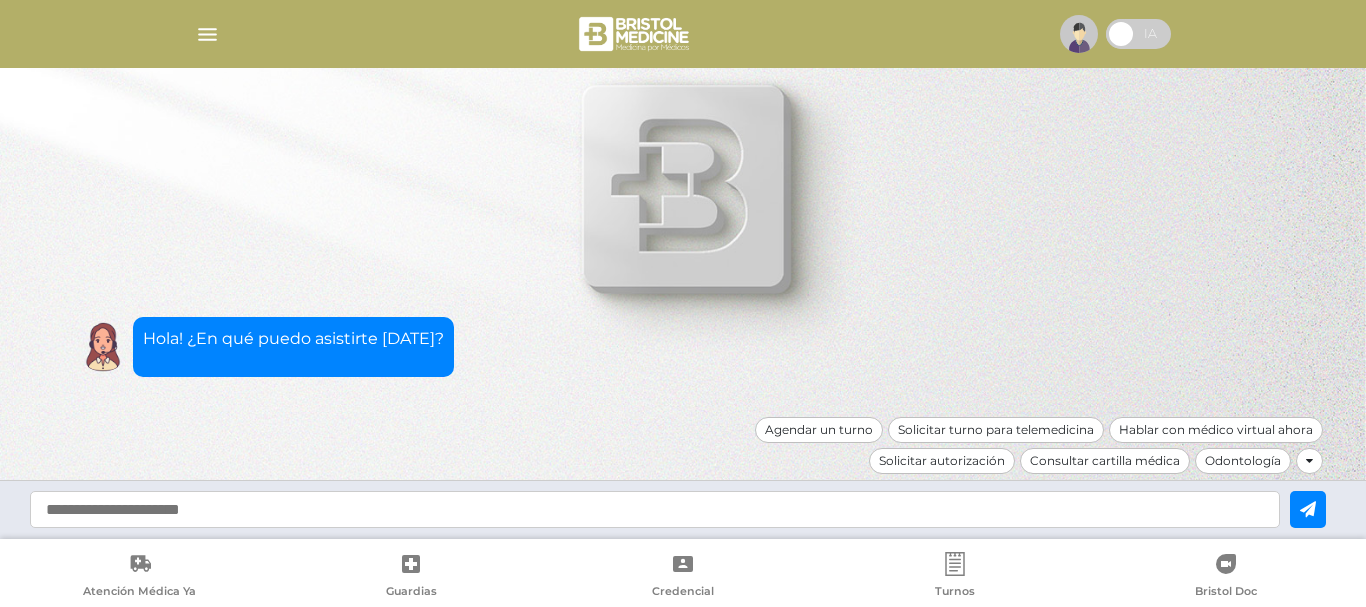 scroll, scrollTop: 0, scrollLeft: 0, axis: both 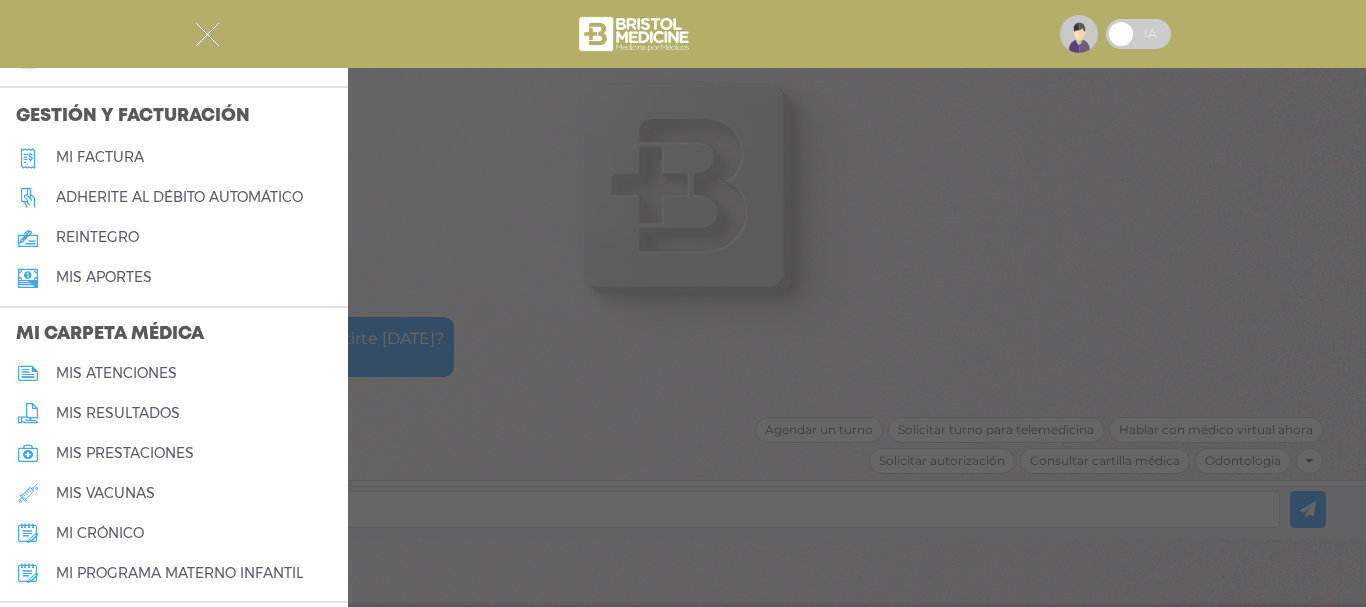 click on "mis resultados" at bounding box center [118, 413] 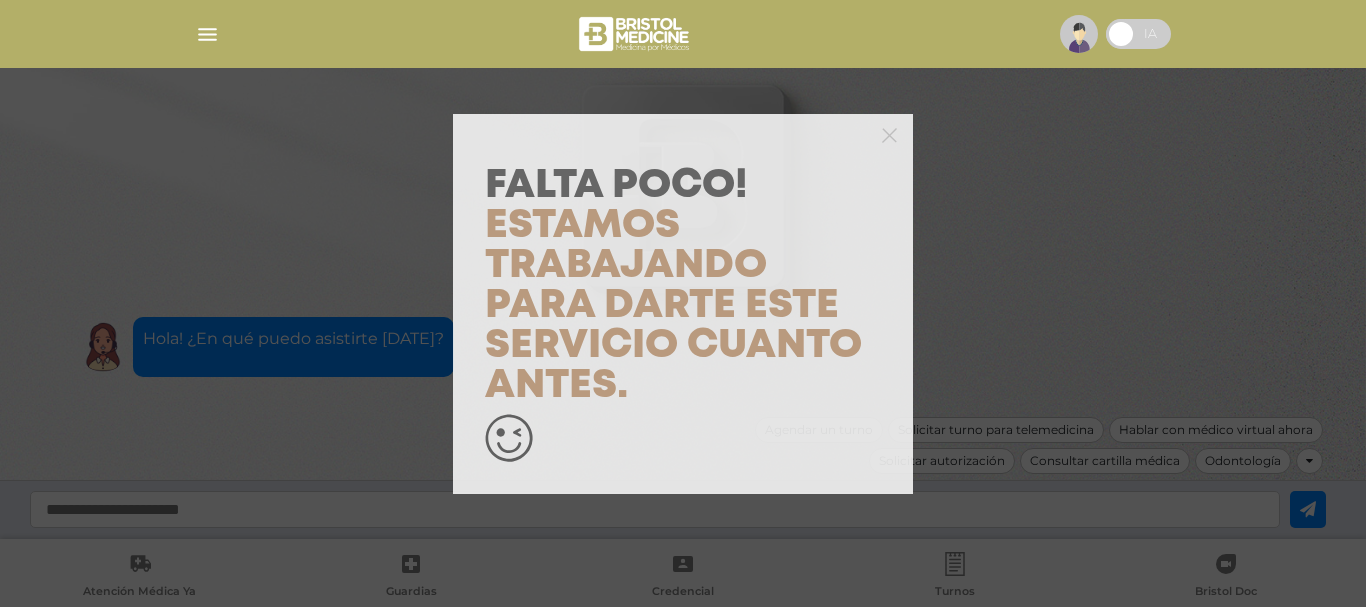 click 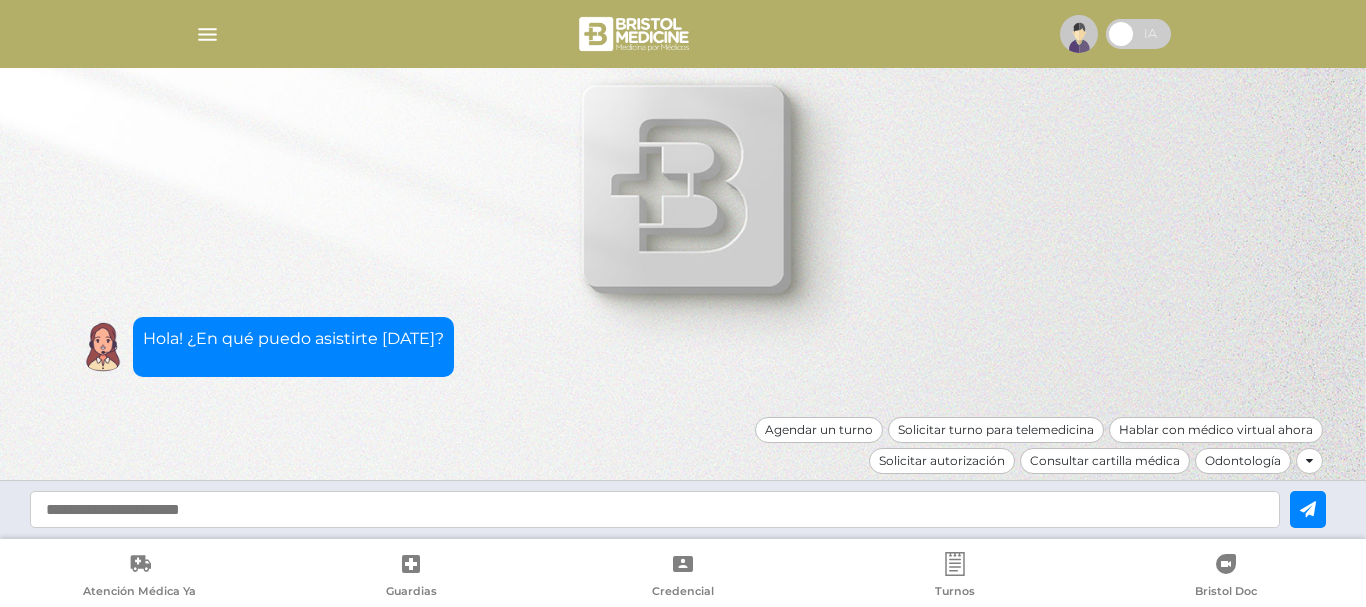 click at bounding box center [207, 34] 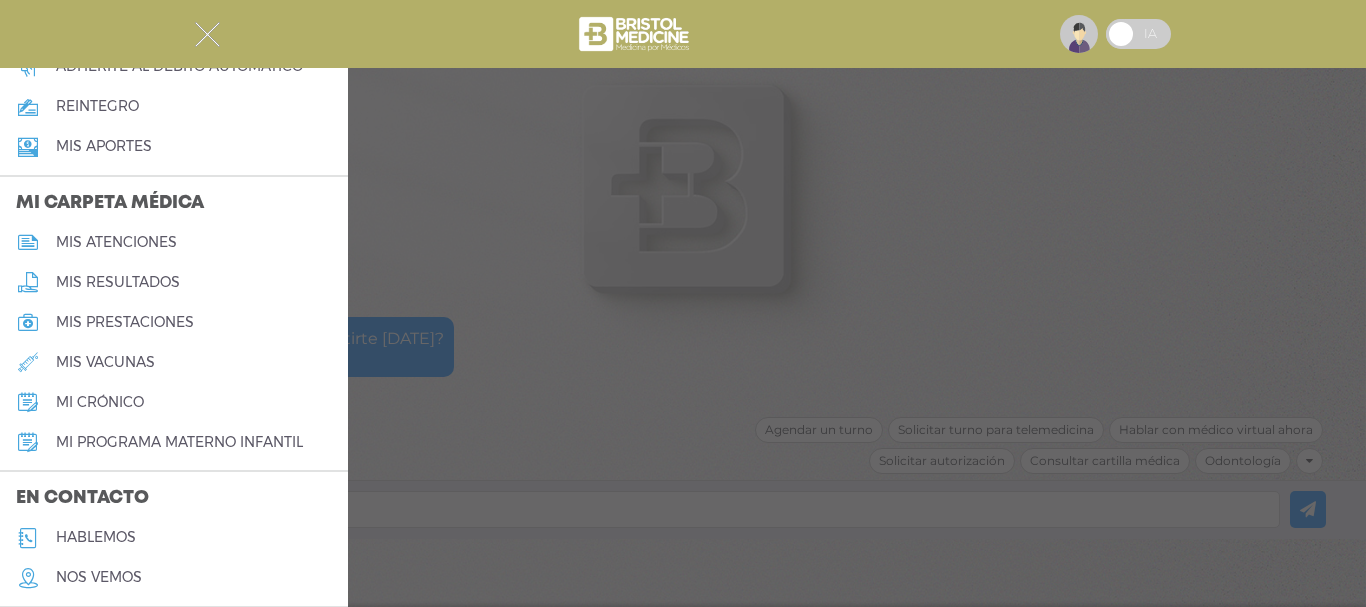 scroll, scrollTop: 796, scrollLeft: 0, axis: vertical 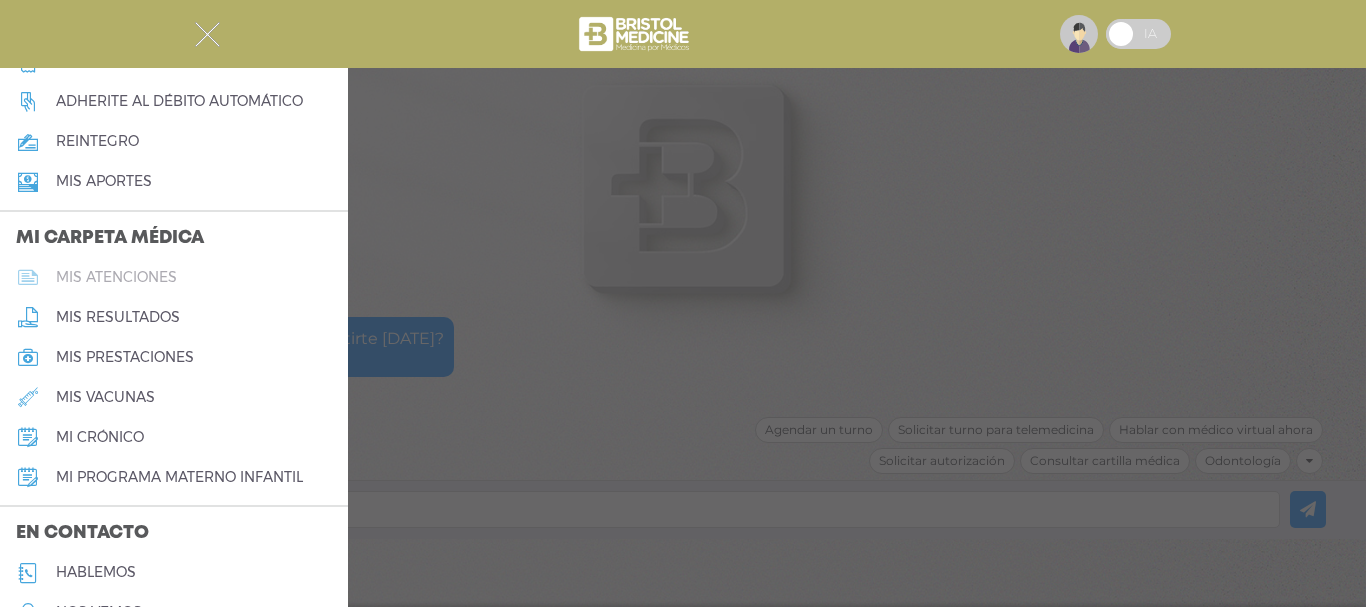 click on "mis atenciones" at bounding box center (116, 277) 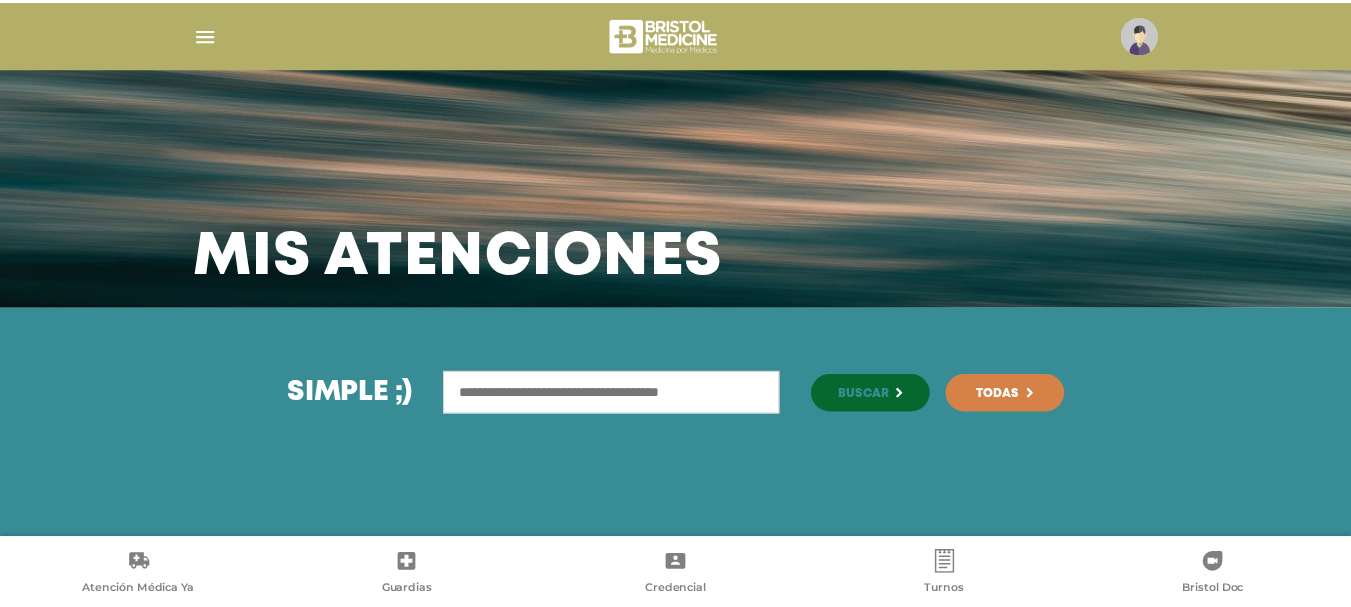 scroll, scrollTop: 0, scrollLeft: 0, axis: both 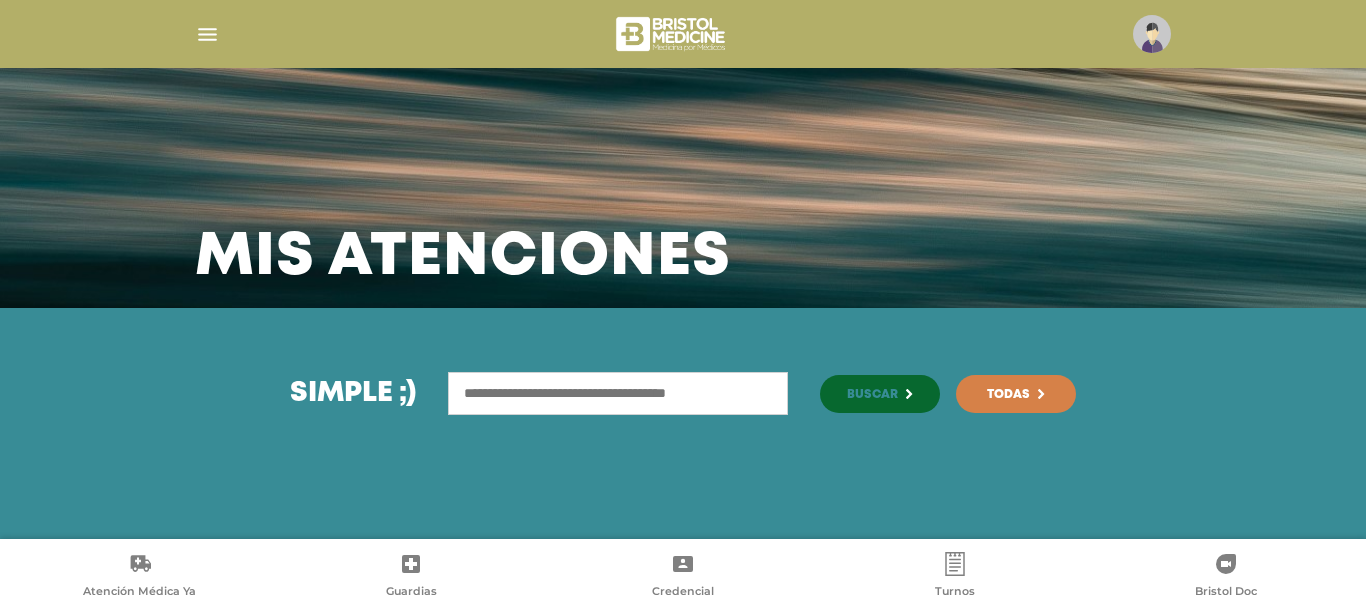 click at bounding box center (618, 393) 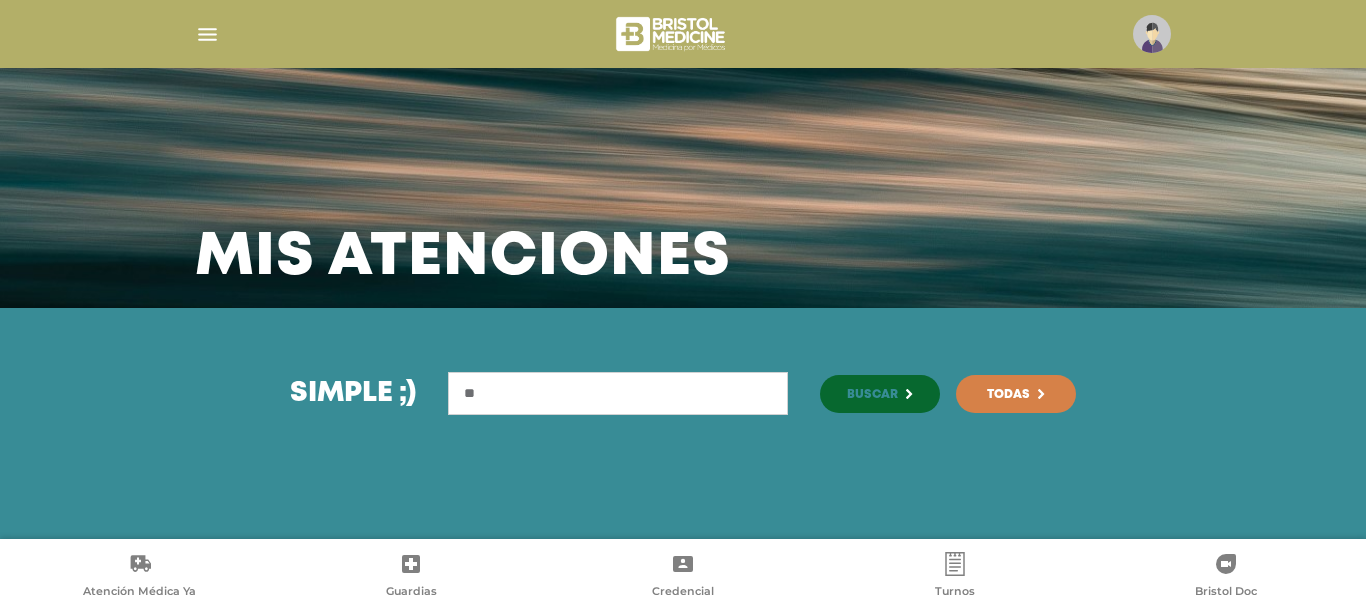 type on "*" 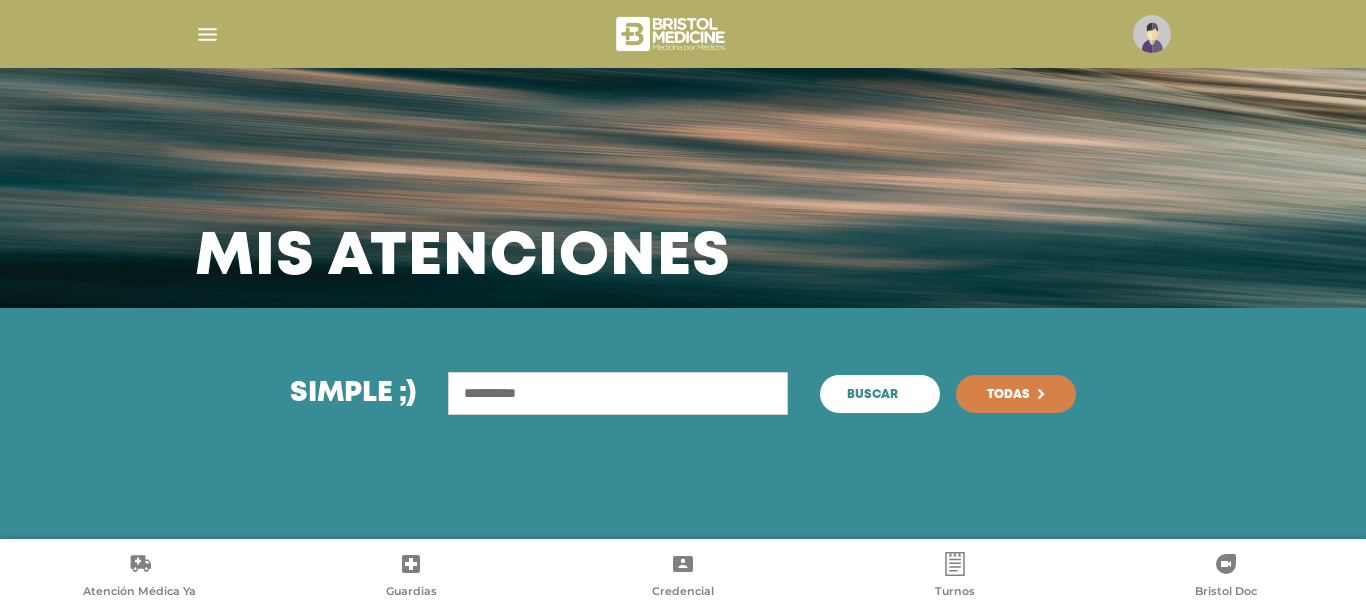 type on "**********" 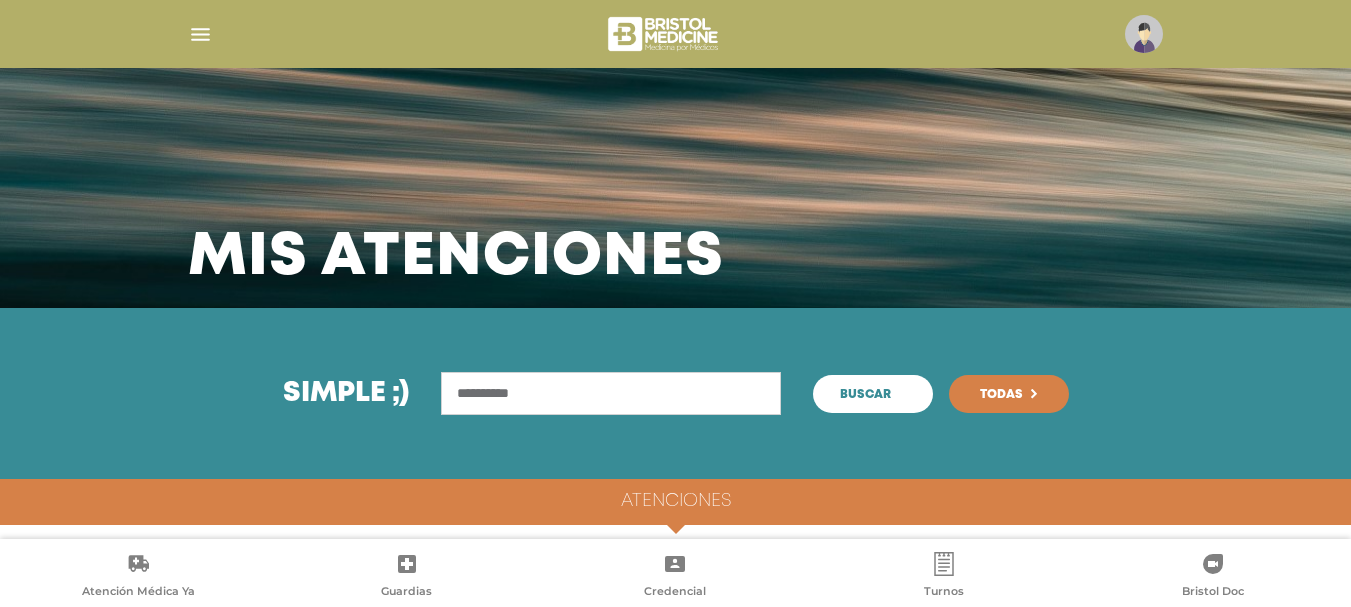 scroll, scrollTop: 10, scrollLeft: 0, axis: vertical 